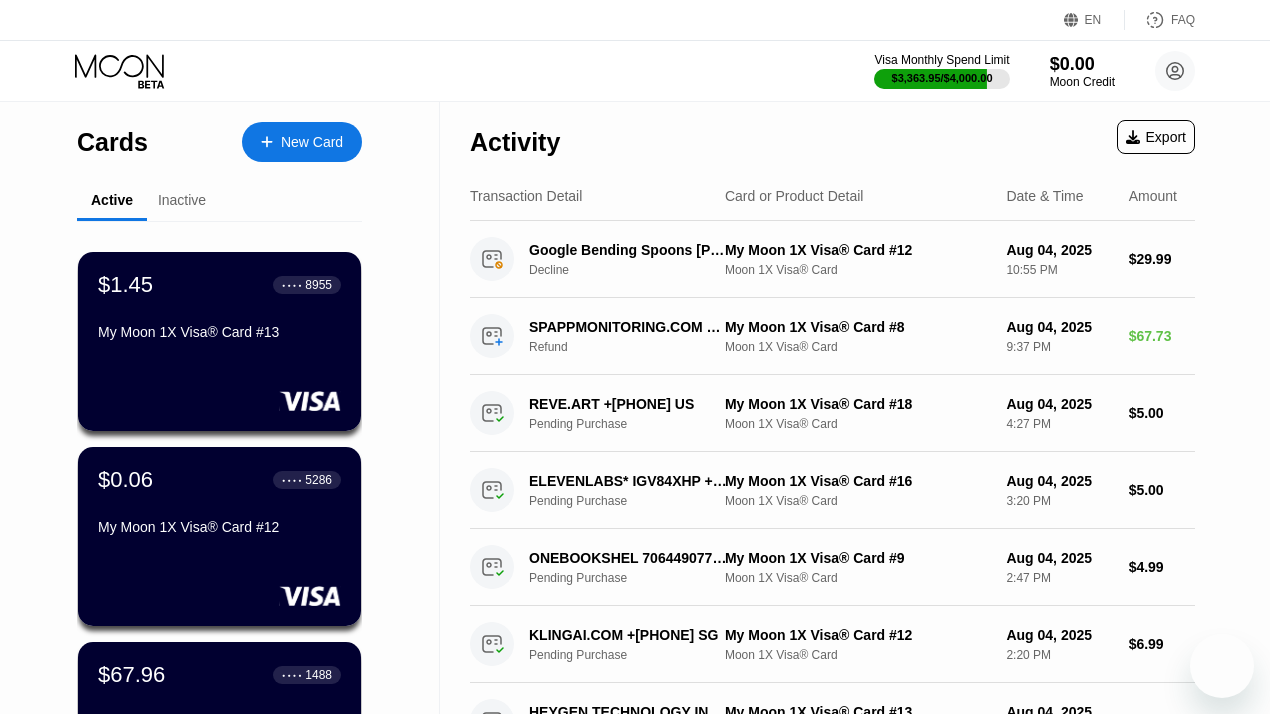 scroll, scrollTop: 0, scrollLeft: 0, axis: both 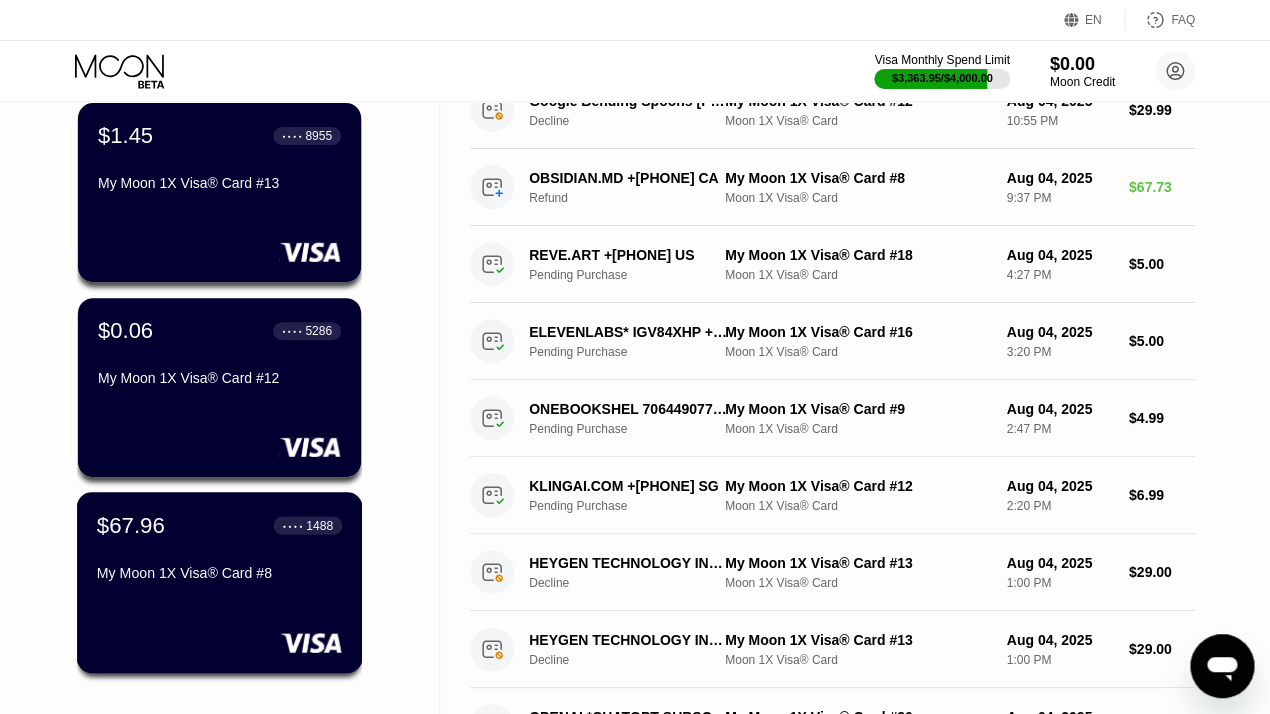 click on "My Moon 1X Visa® Card #8" at bounding box center [219, 573] 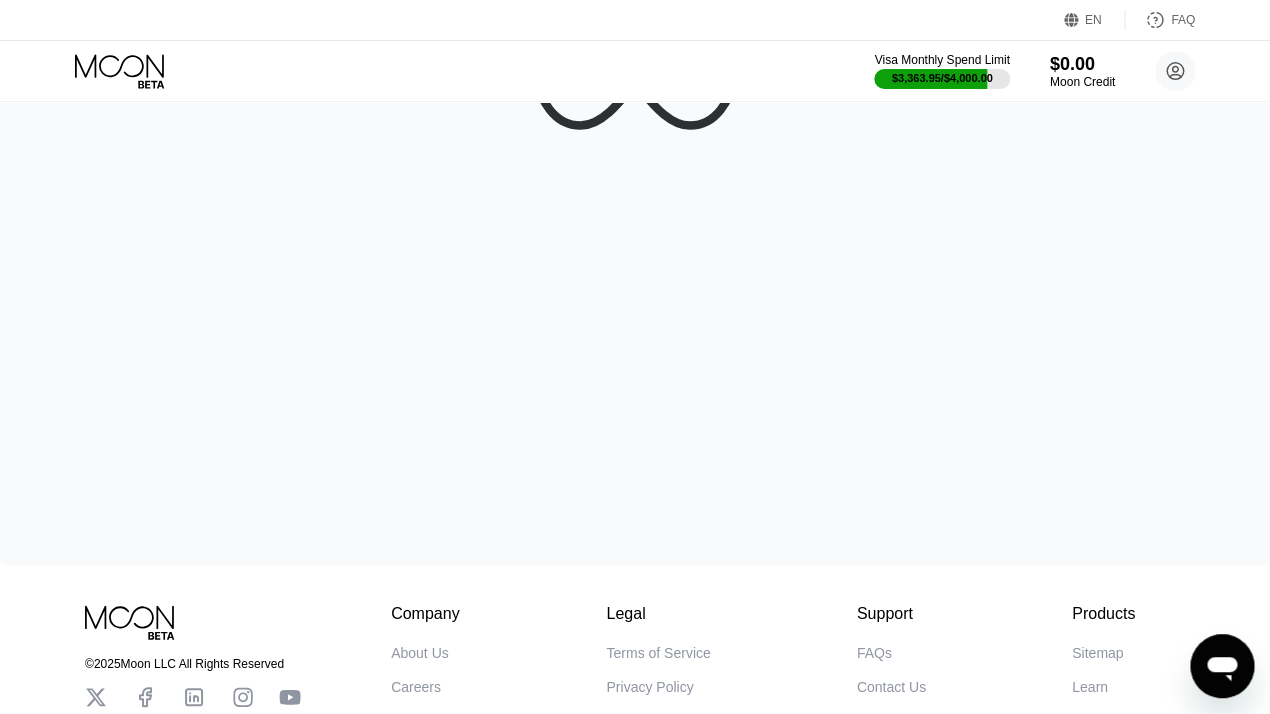 scroll, scrollTop: 0, scrollLeft: 0, axis: both 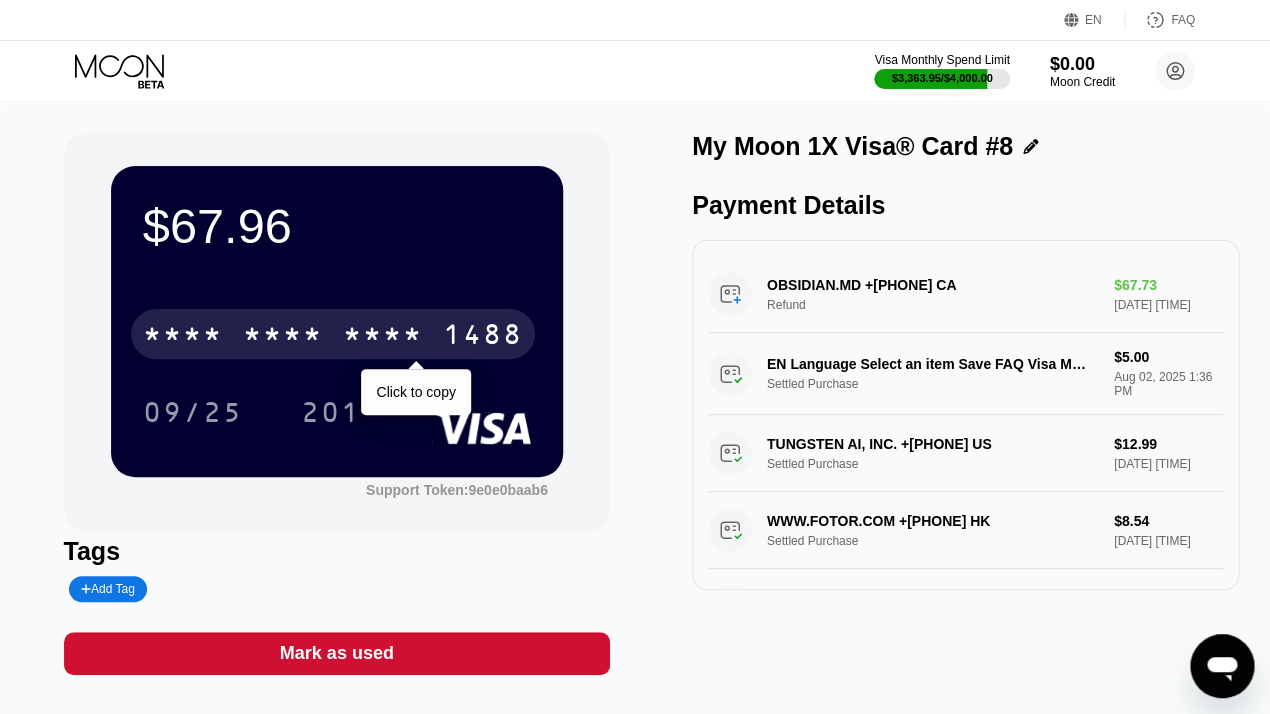 click on "* * * * * * * * * * * * 1488" at bounding box center [333, 334] 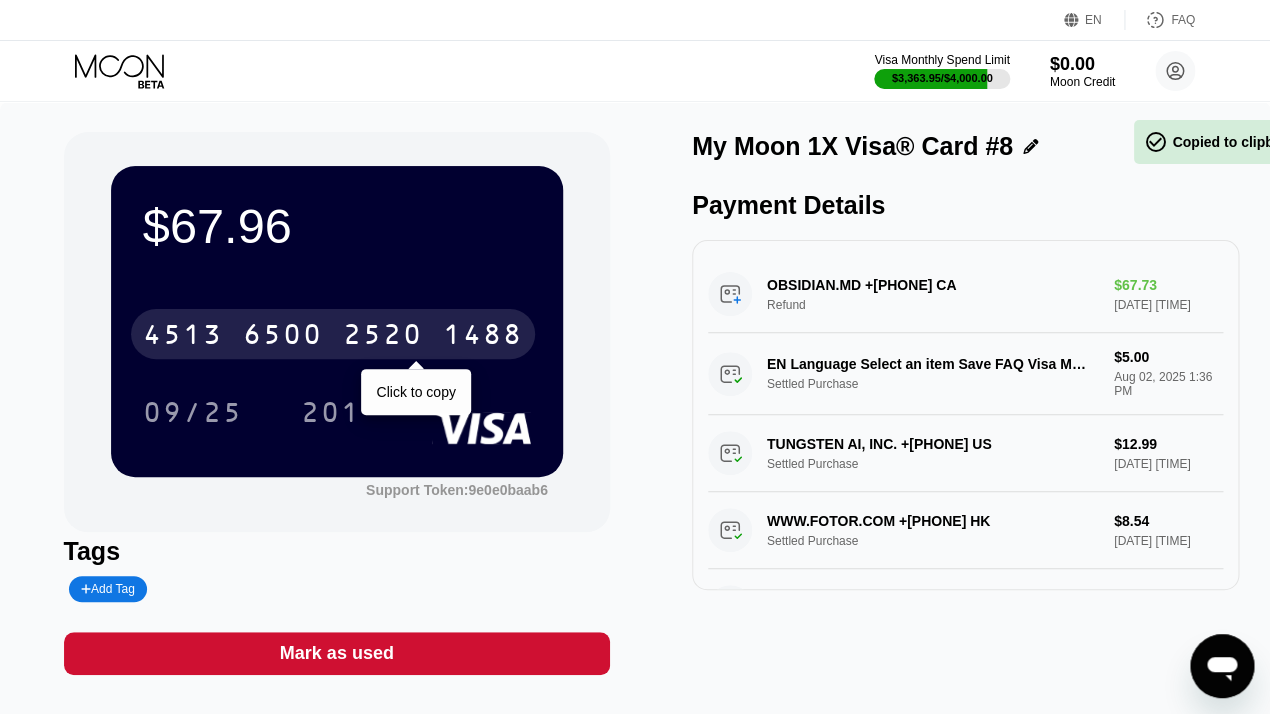 click on "4513 6500 2520 1488" at bounding box center (333, 334) 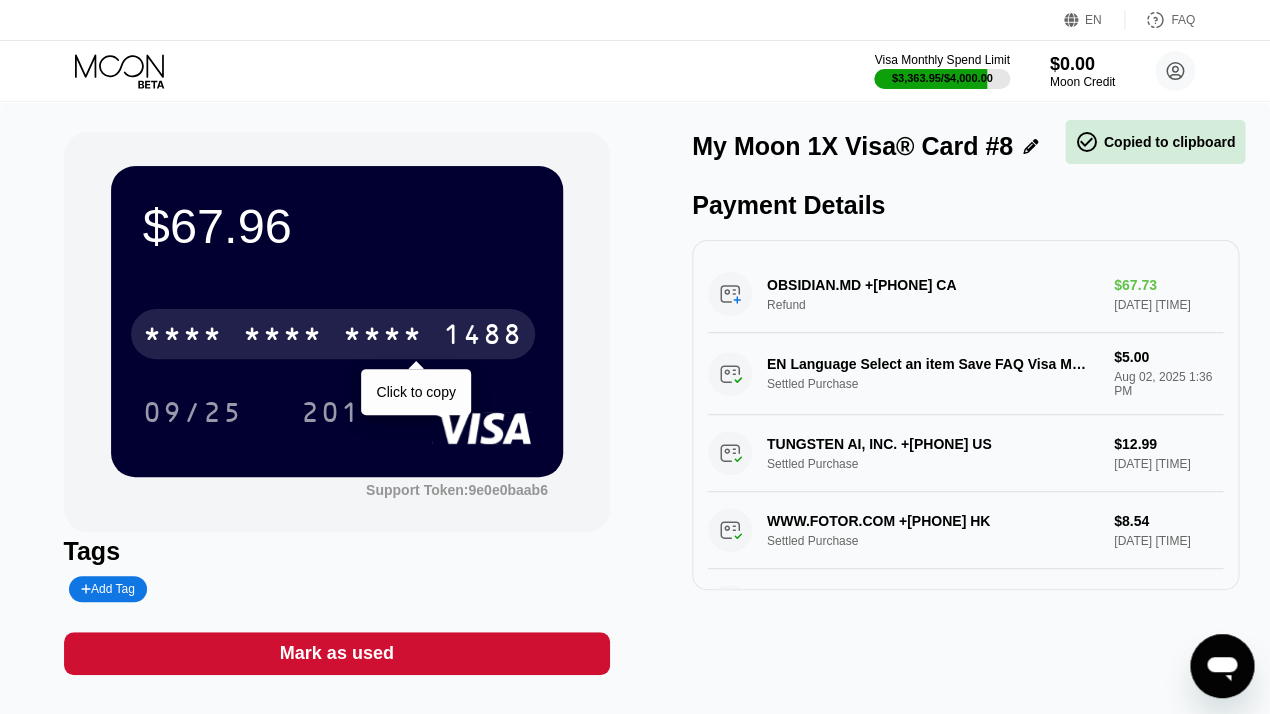 click on "* * * * * * * * * * * * 1488" at bounding box center [333, 334] 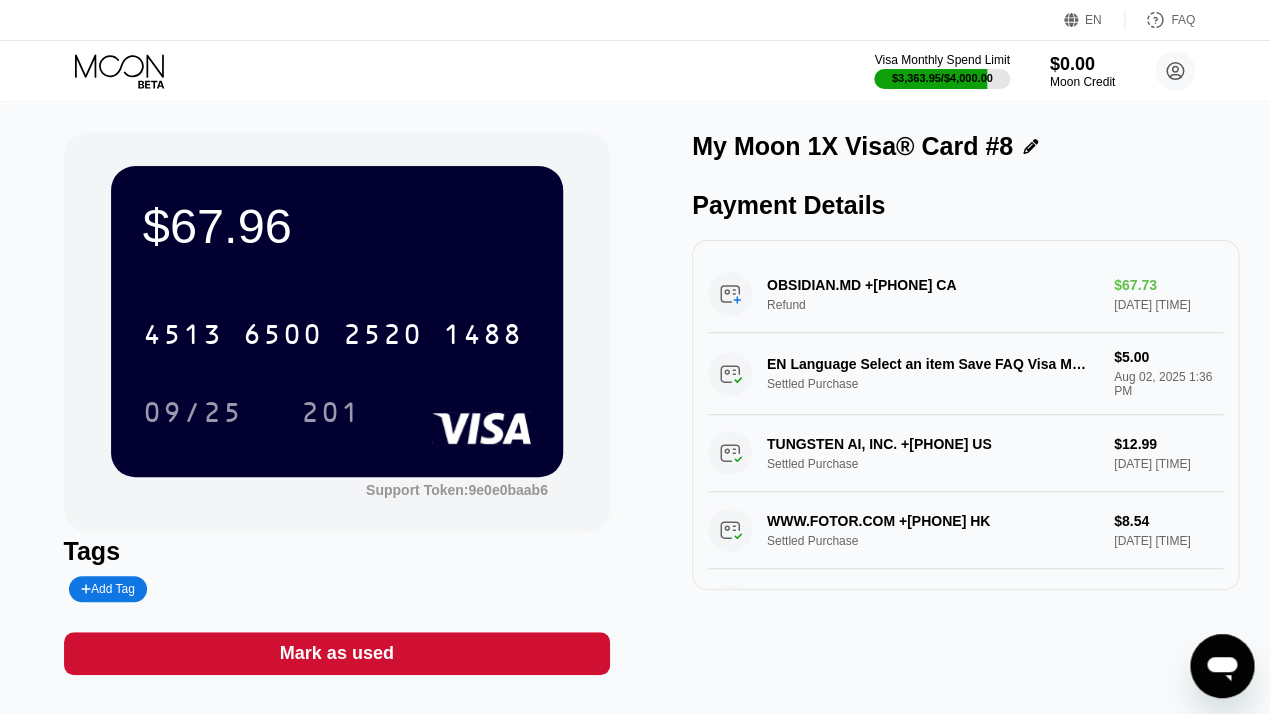 click 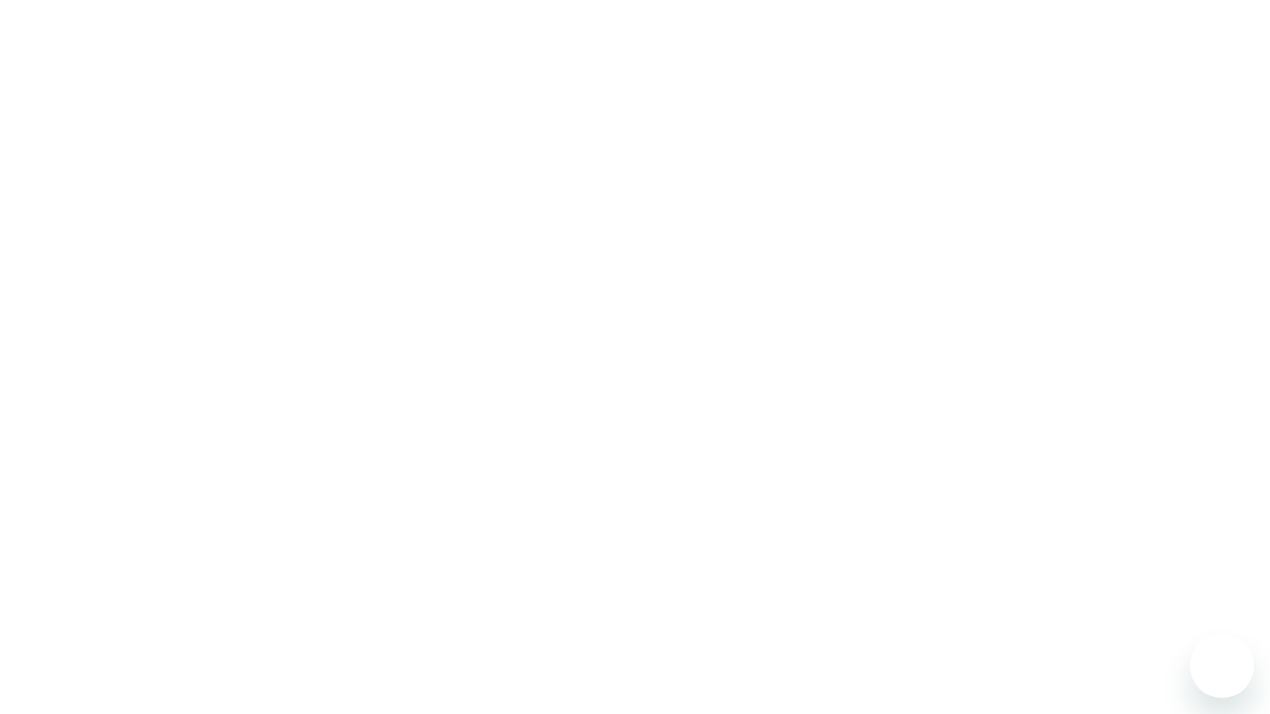 scroll, scrollTop: 0, scrollLeft: 0, axis: both 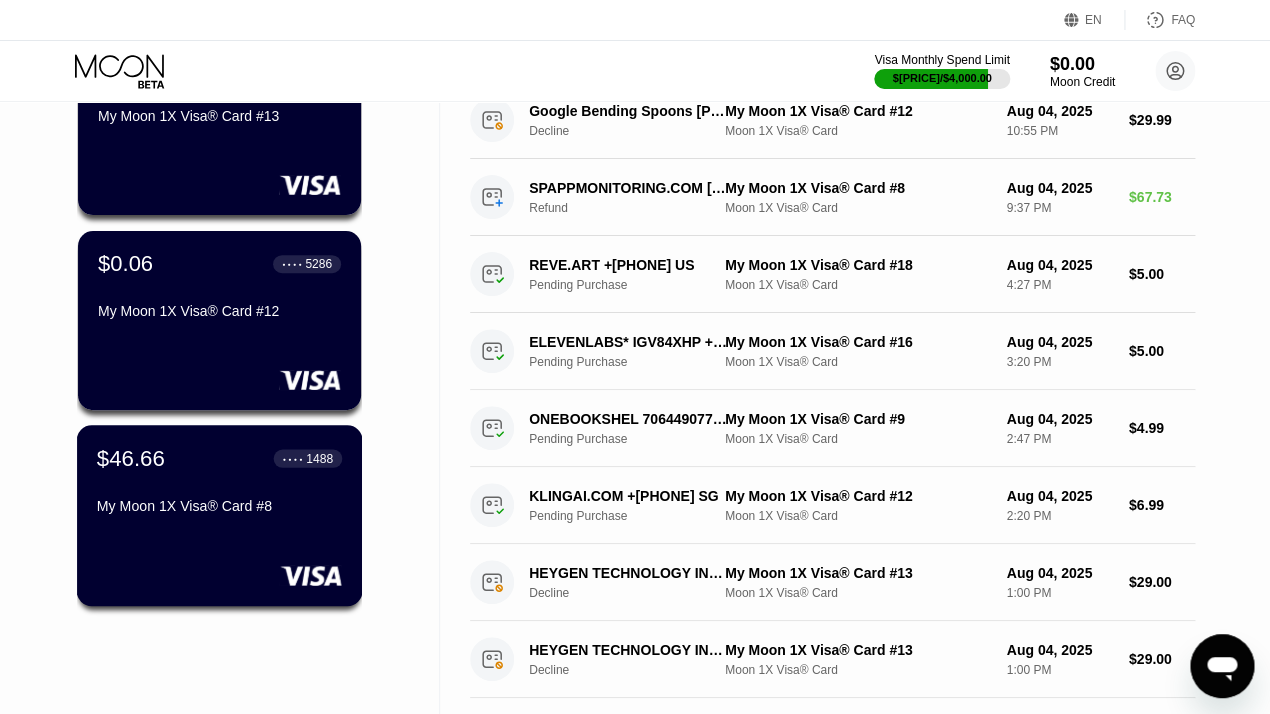 click on "$46.66 ● ● ● ● 1488 My Moon 1X Visa® Card #8" at bounding box center (220, 515) 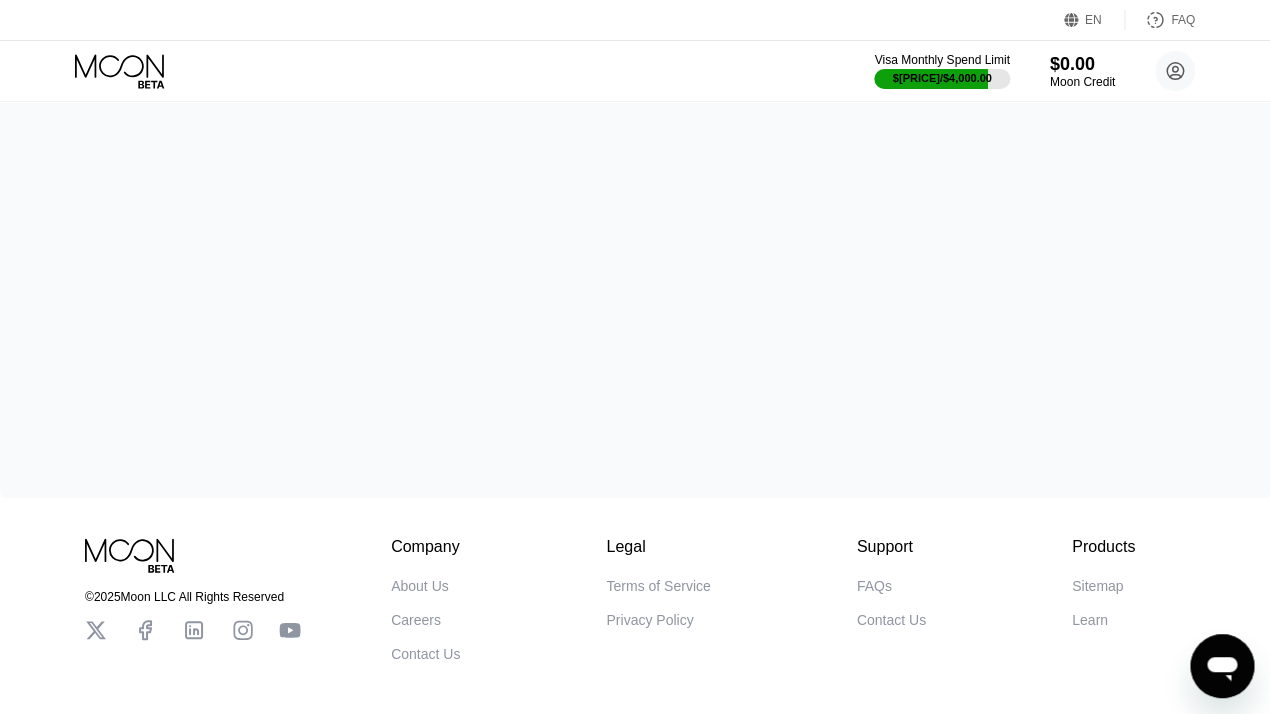scroll, scrollTop: 0, scrollLeft: 0, axis: both 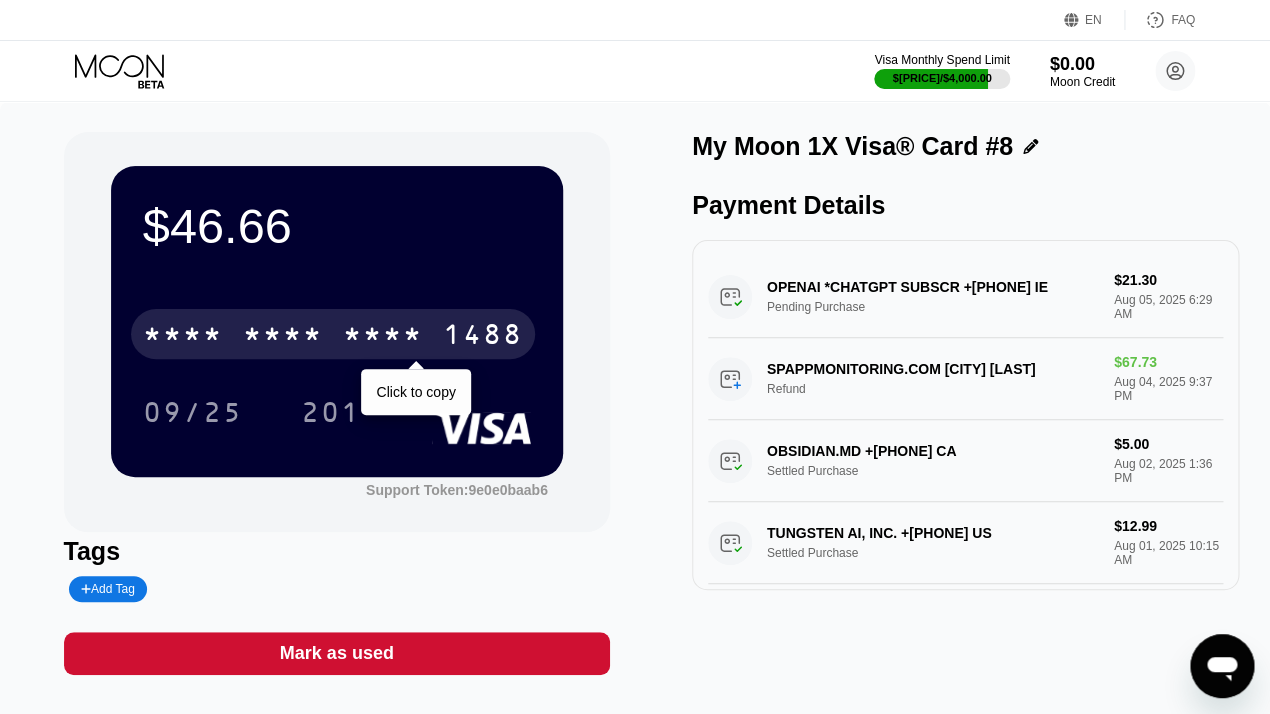 click on "* * * *" at bounding box center [283, 337] 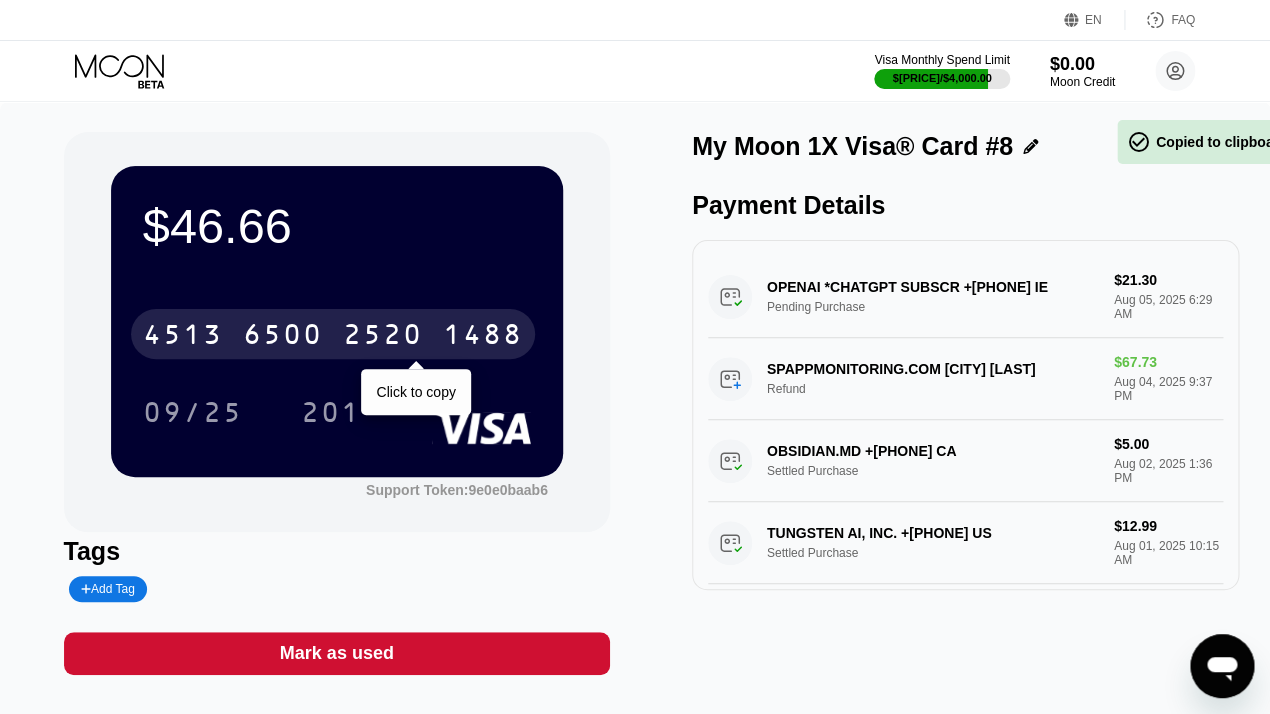 click on "6500" at bounding box center [283, 337] 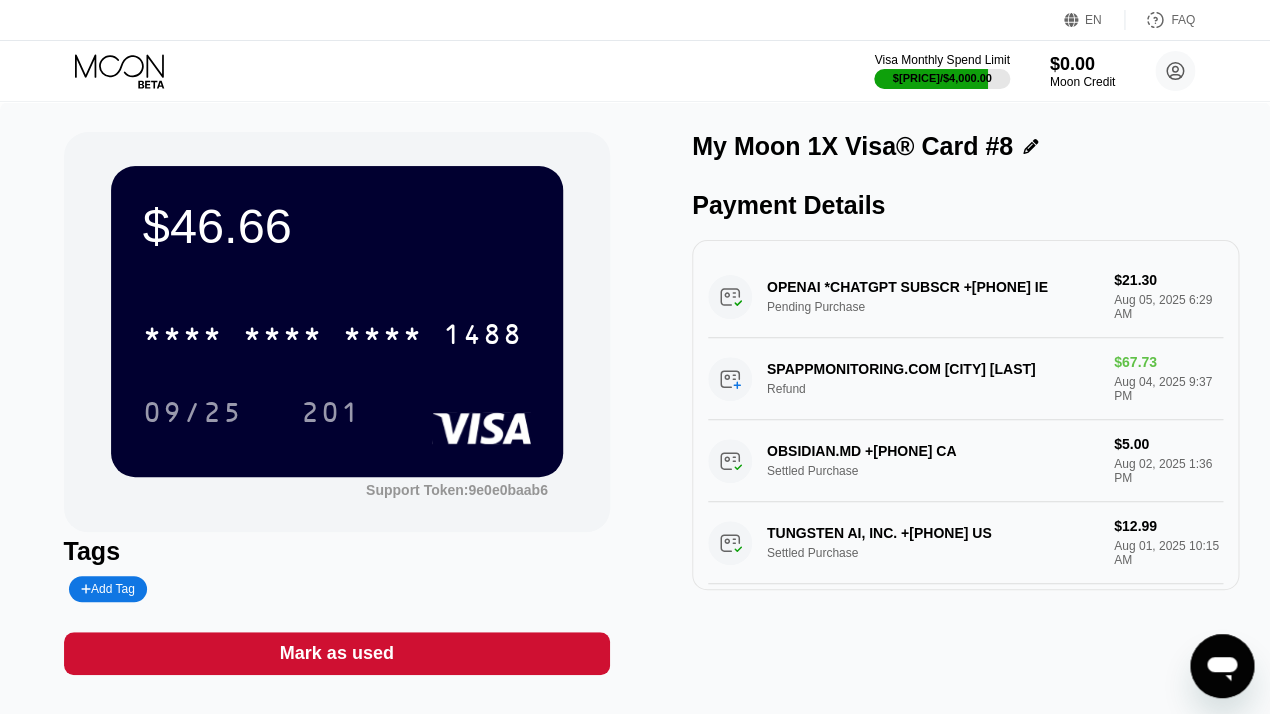 click 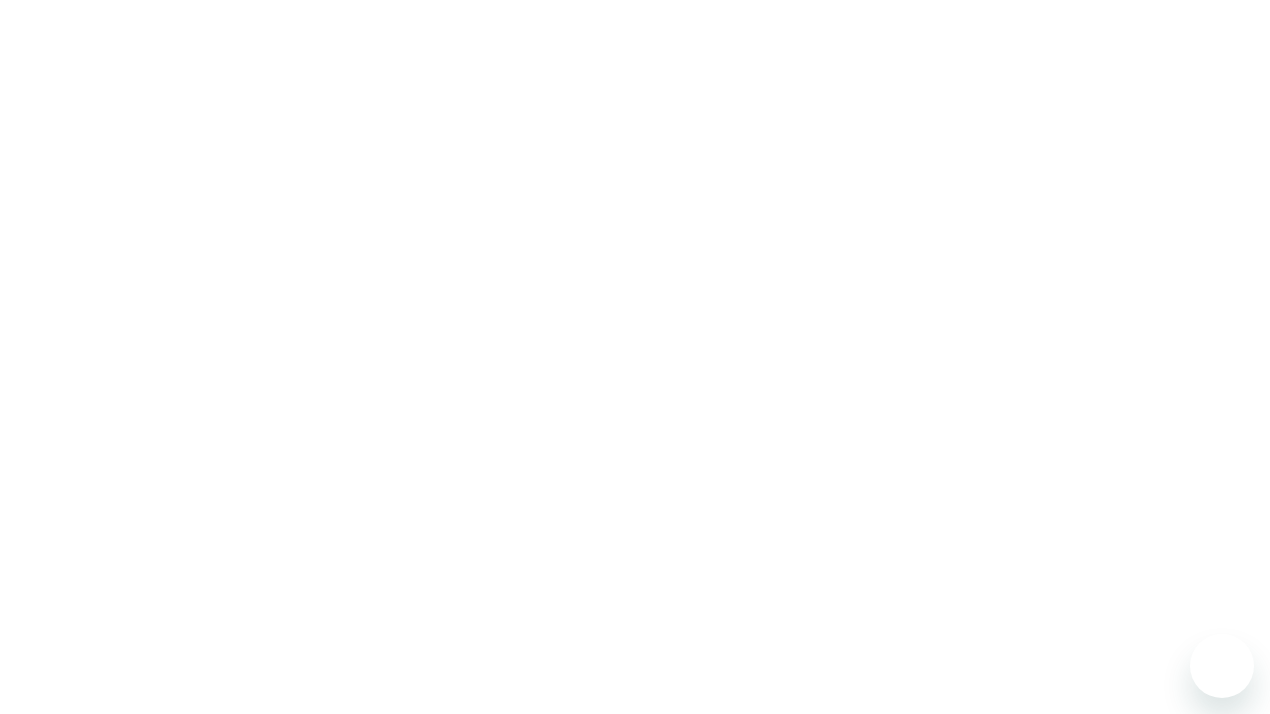 scroll, scrollTop: 0, scrollLeft: 0, axis: both 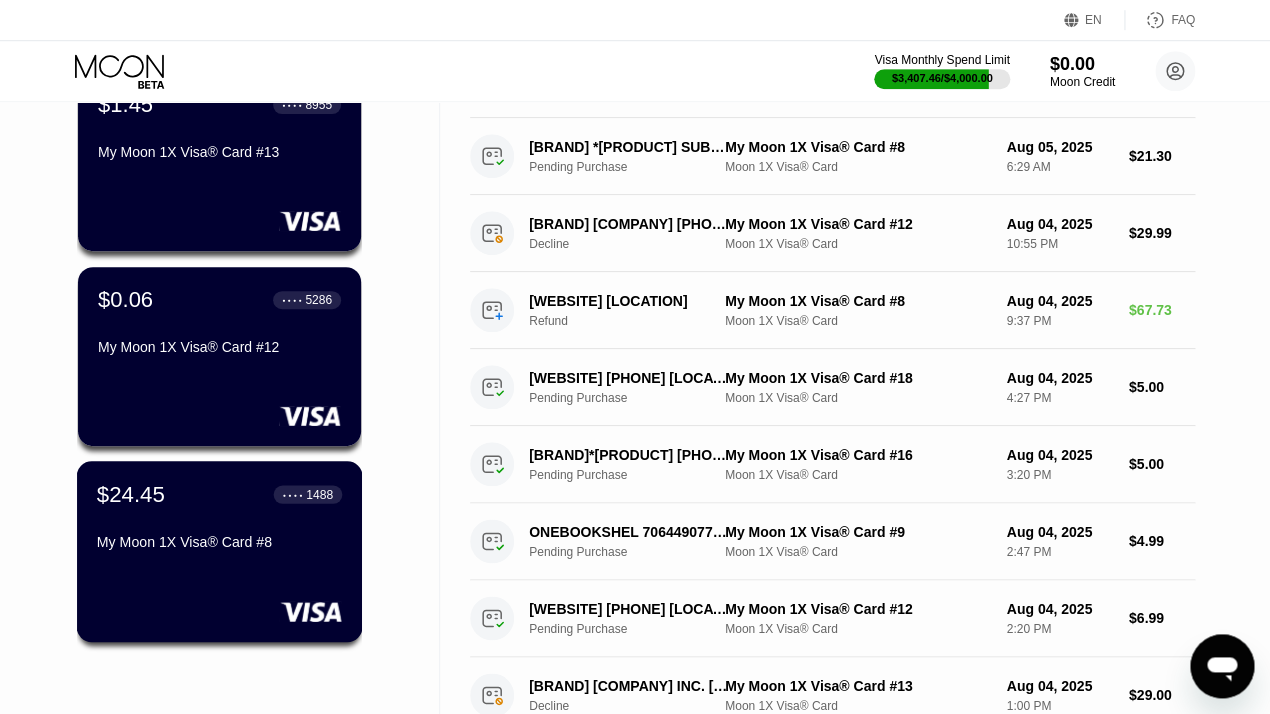 click on "$24.45 ● ● ● ● 1488 My Moon 1X Visa® Card #8" at bounding box center (219, 519) 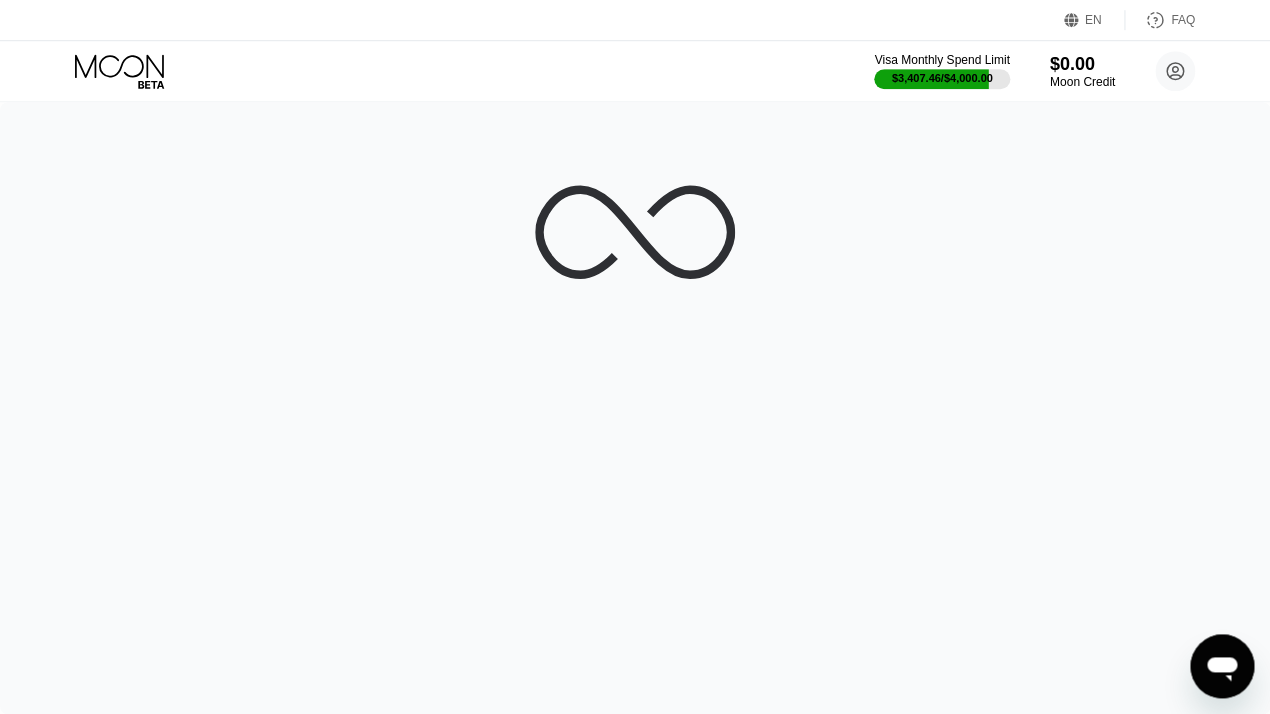 scroll, scrollTop: 0, scrollLeft: 0, axis: both 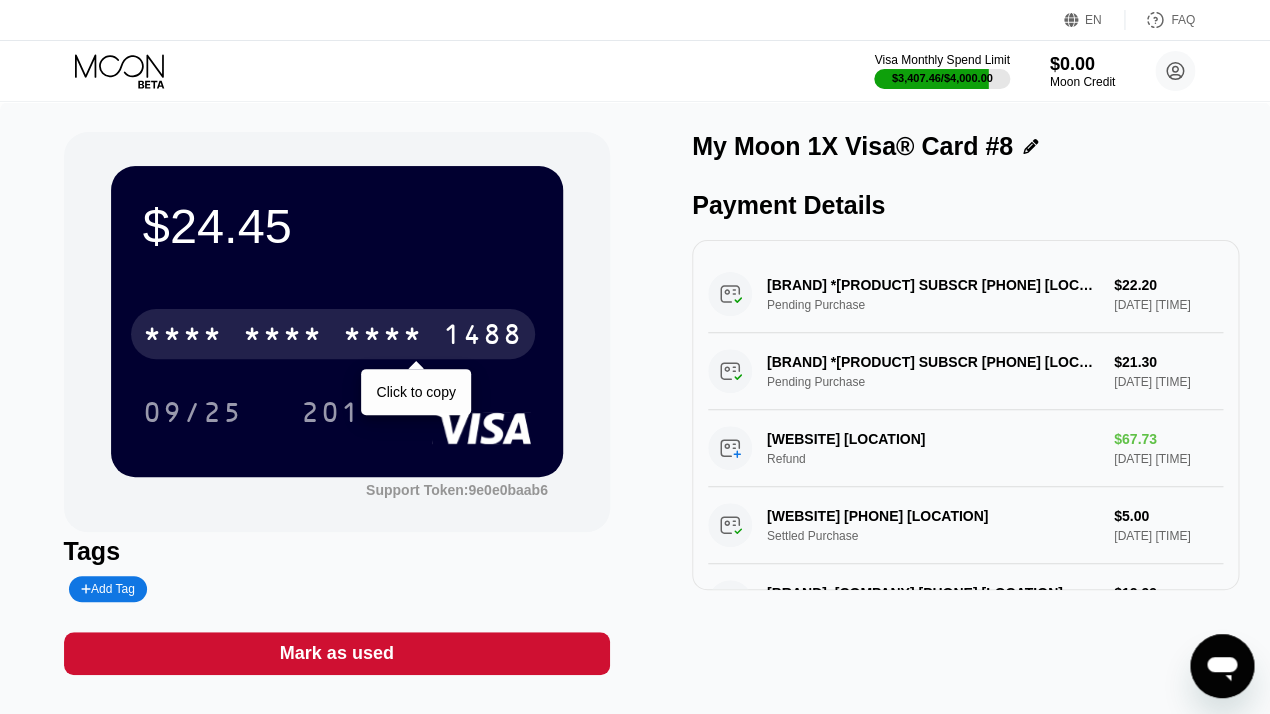 click on "* * * *" at bounding box center (283, 337) 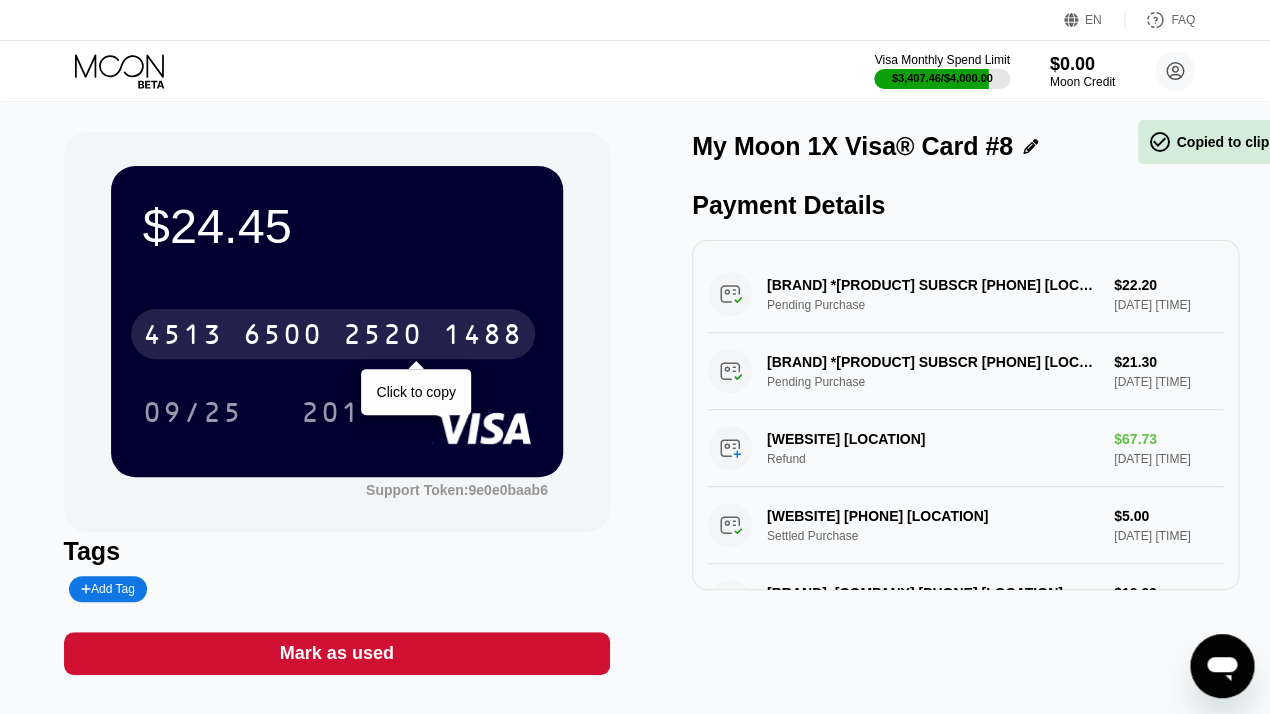 click on "6500" at bounding box center (283, 337) 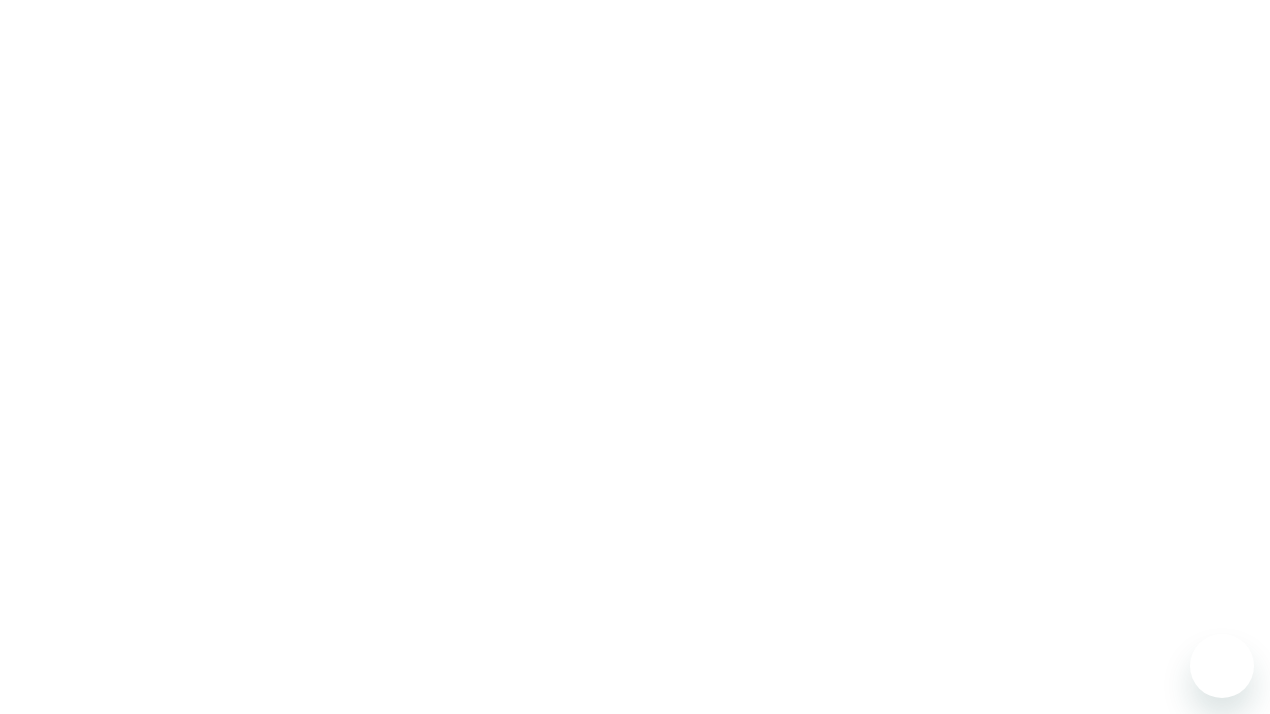 scroll, scrollTop: 0, scrollLeft: 0, axis: both 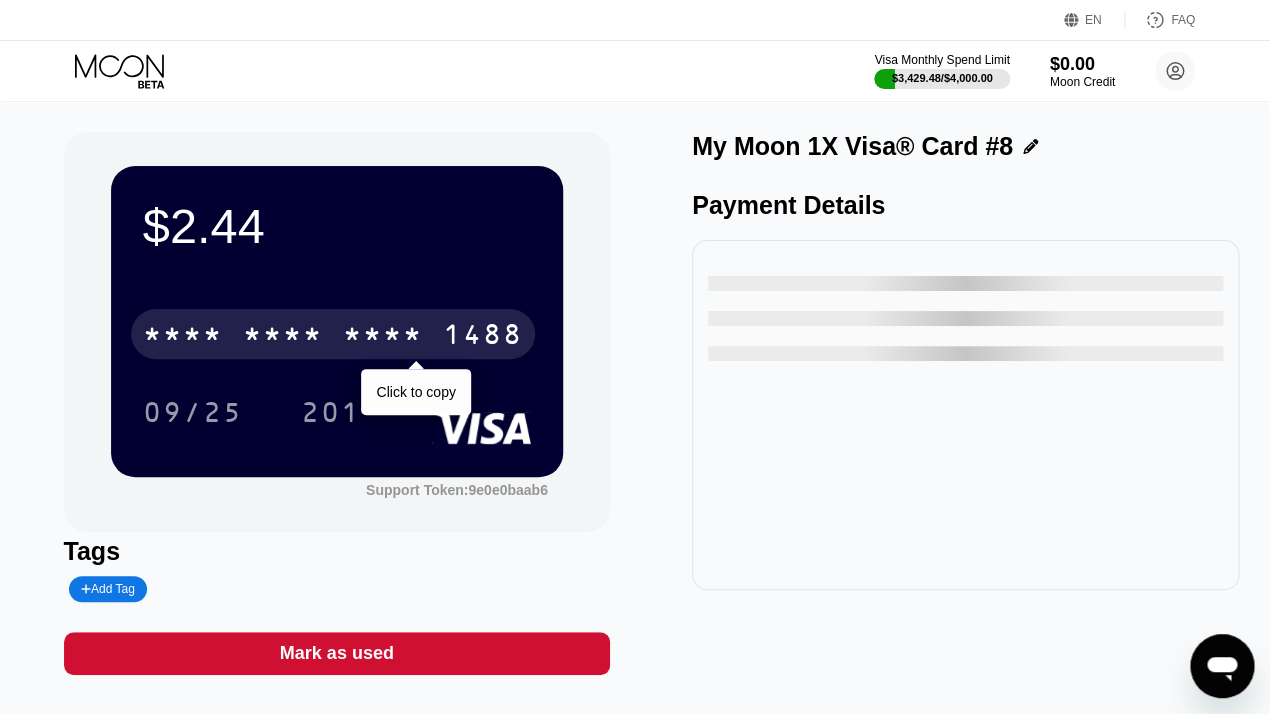 click on "* * * *" at bounding box center [383, 337] 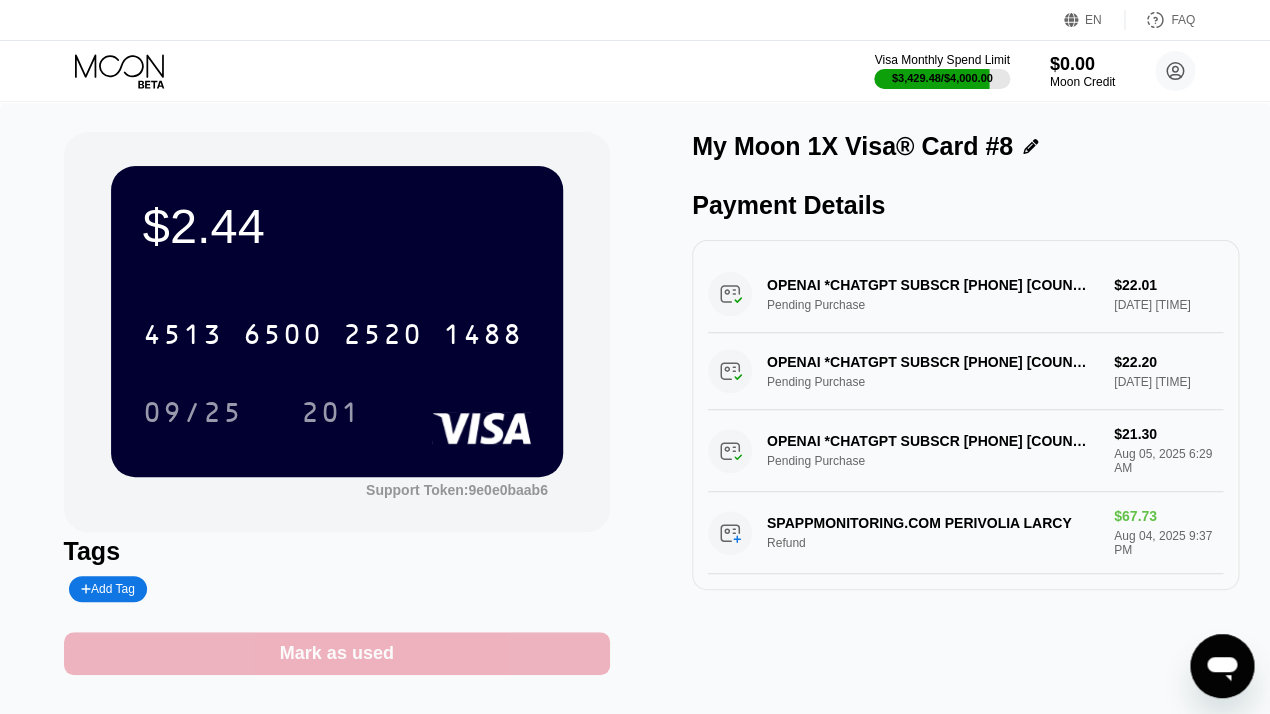click on "Mark as used" at bounding box center (337, 653) 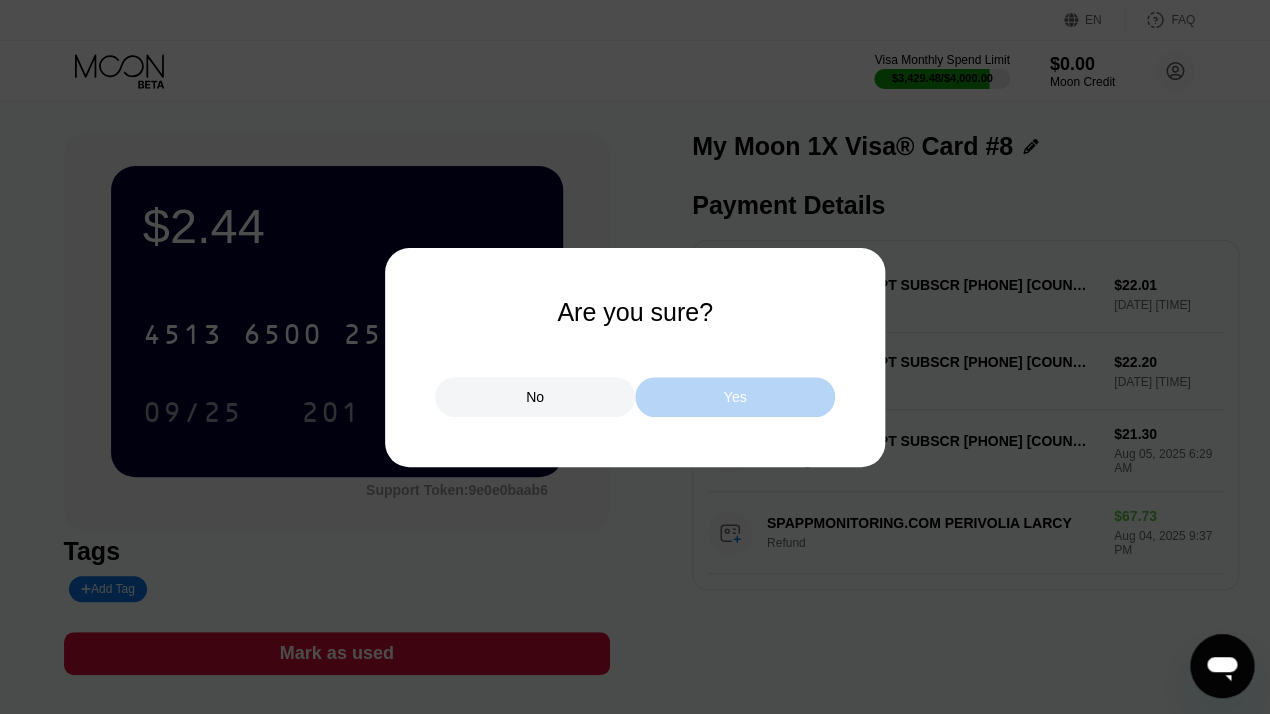 click on "Yes" at bounding box center (735, 397) 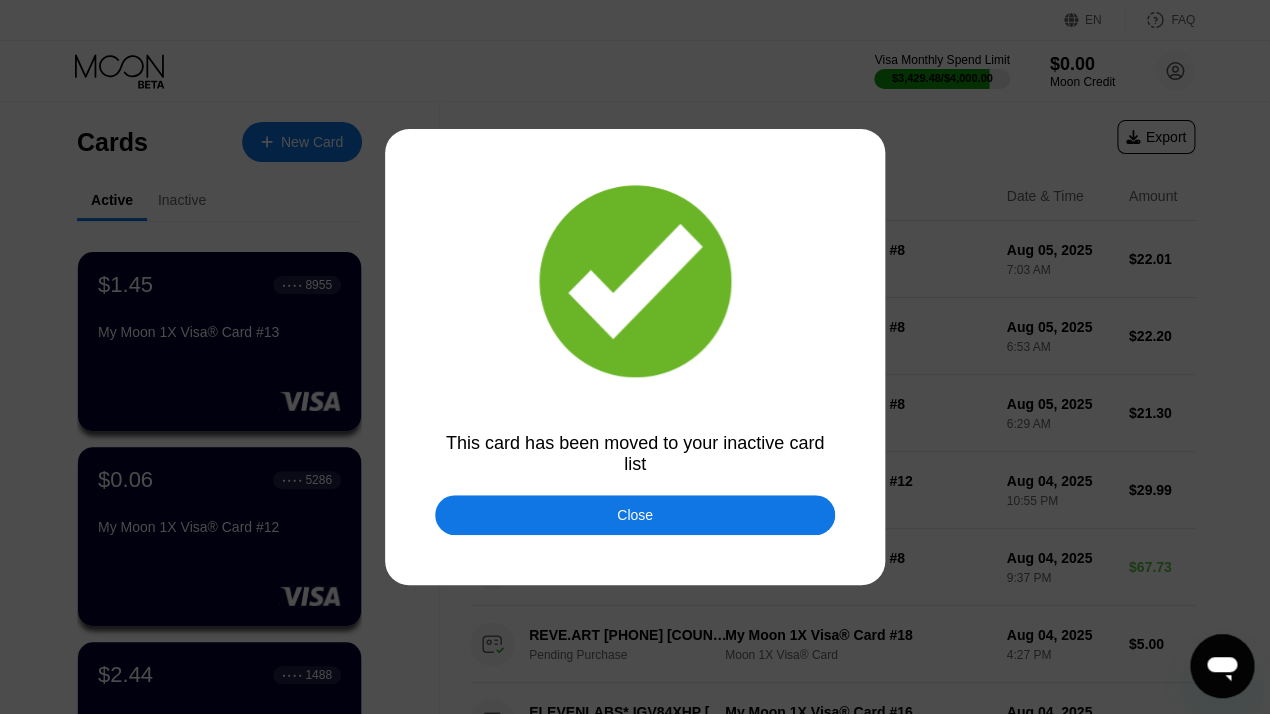 click on "Close" at bounding box center [635, 515] 